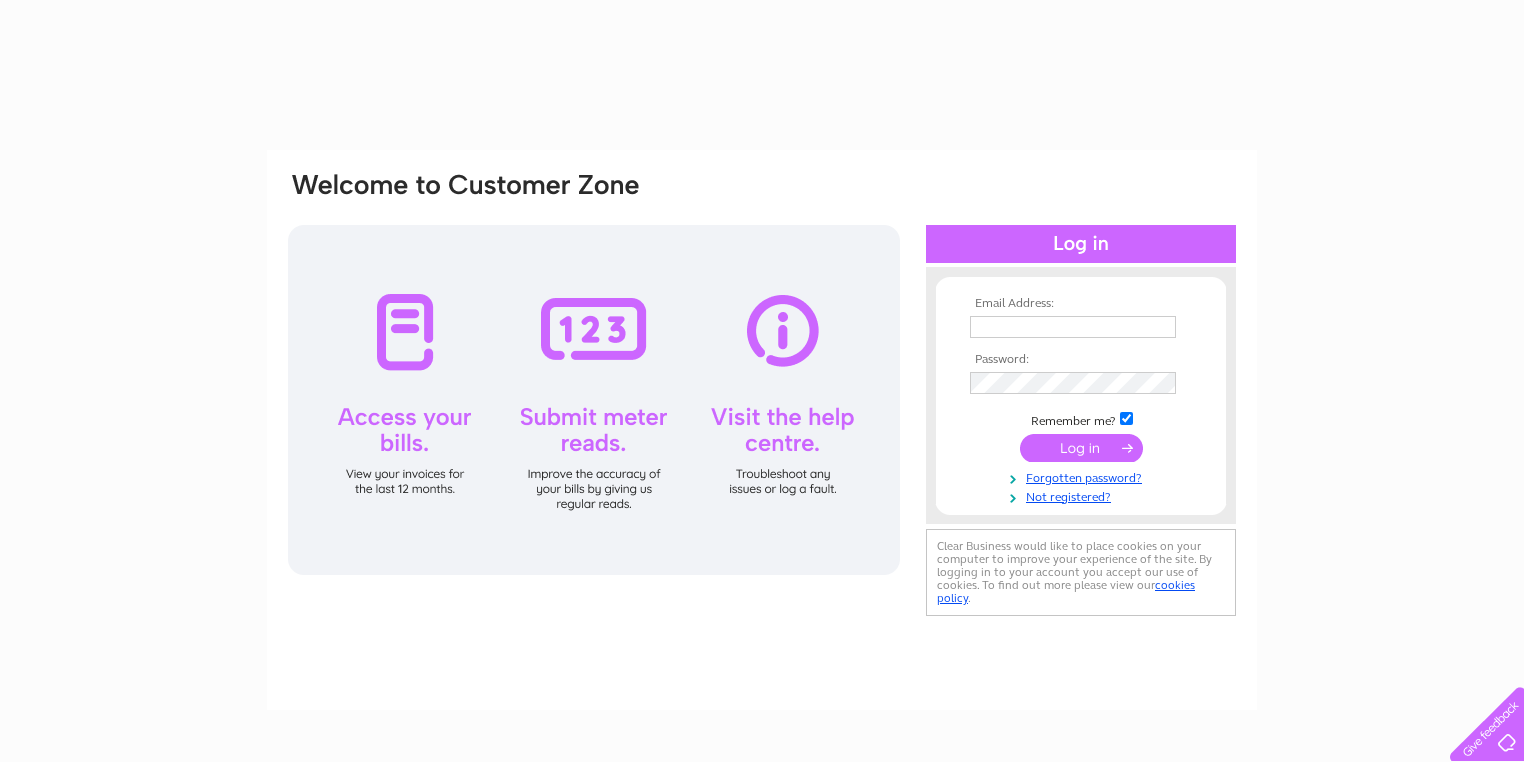 scroll, scrollTop: 0, scrollLeft: 0, axis: both 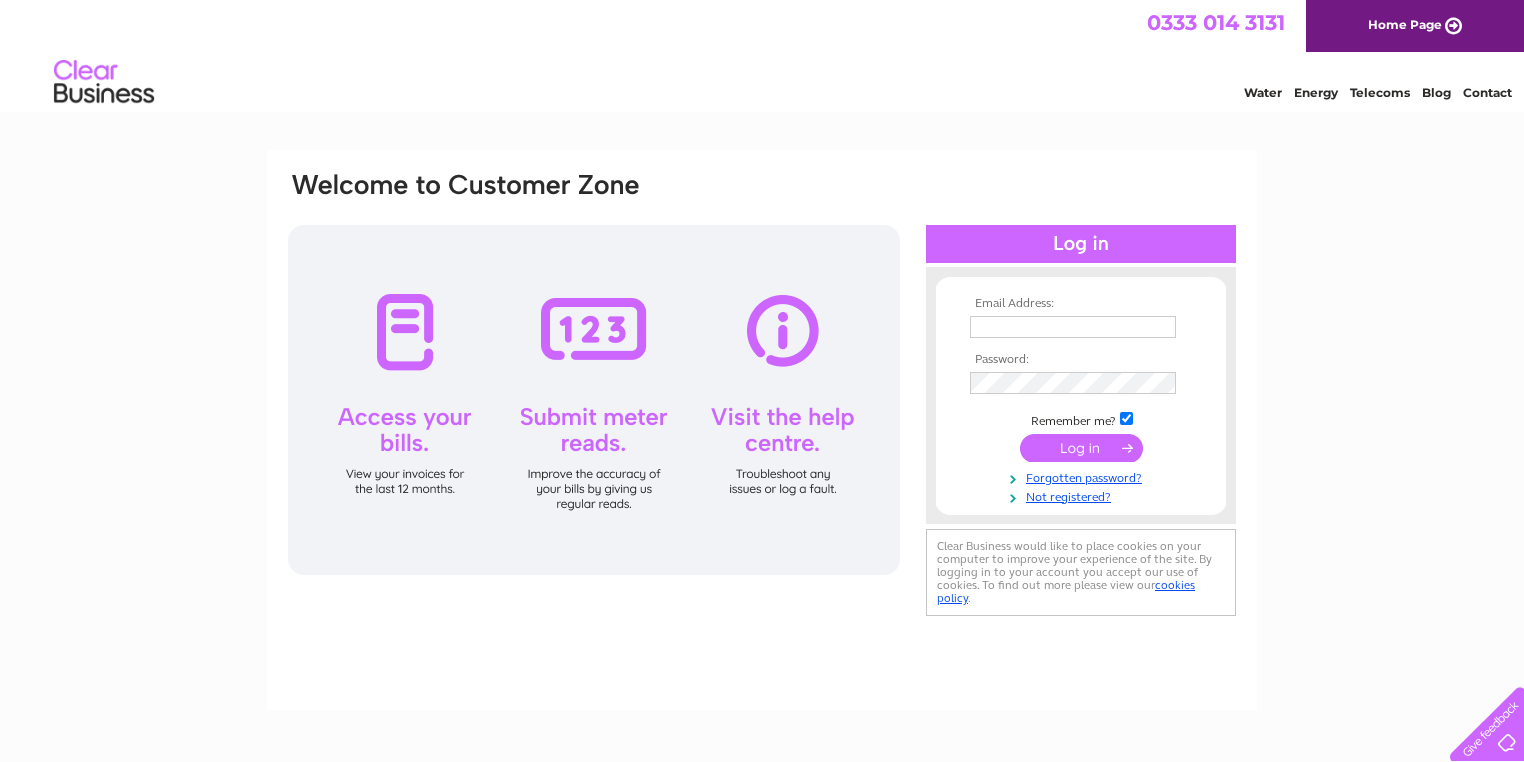 type on "accounts@newhopetoungardens.co.uk" 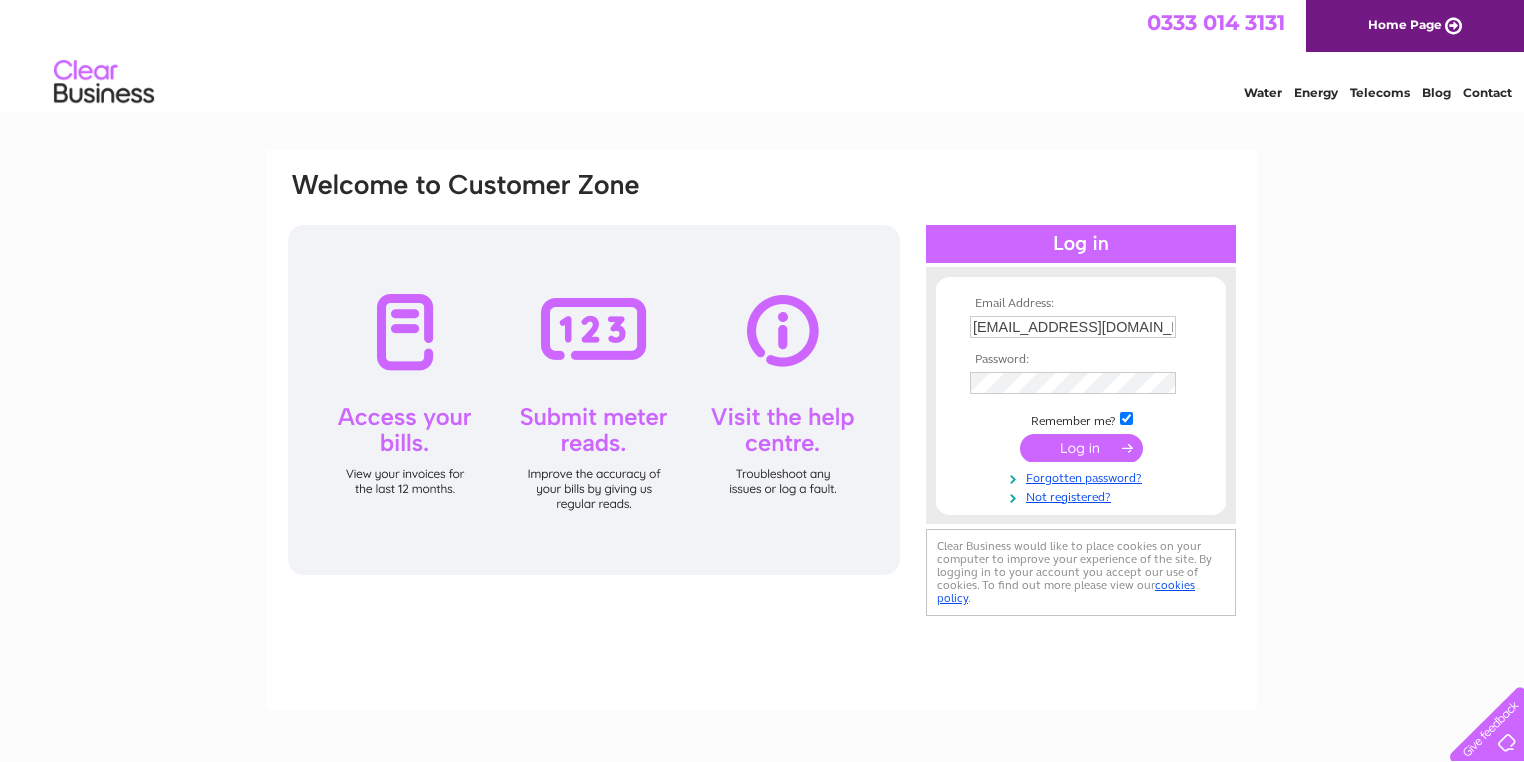 click at bounding box center (1081, 448) 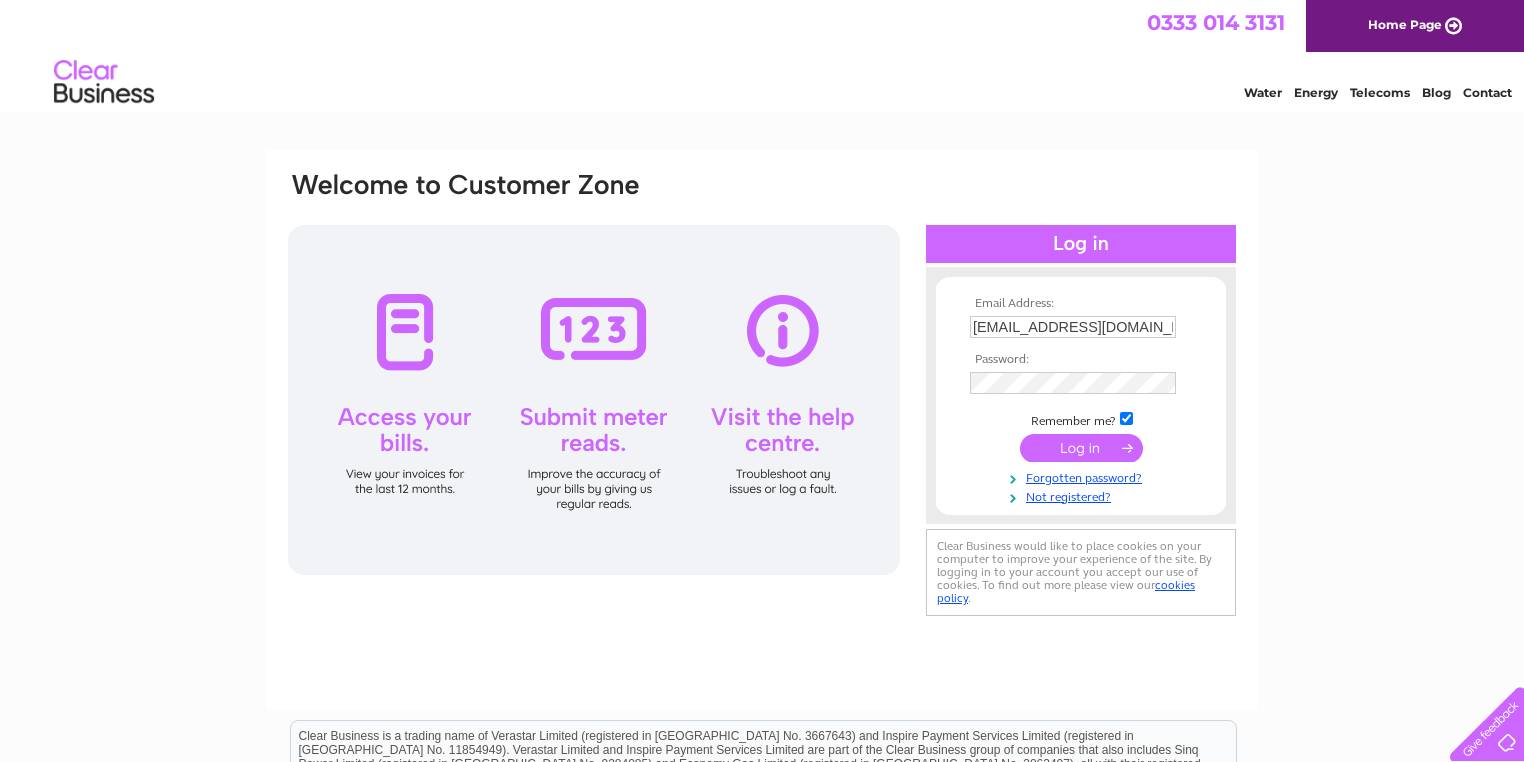scroll, scrollTop: 0, scrollLeft: 0, axis: both 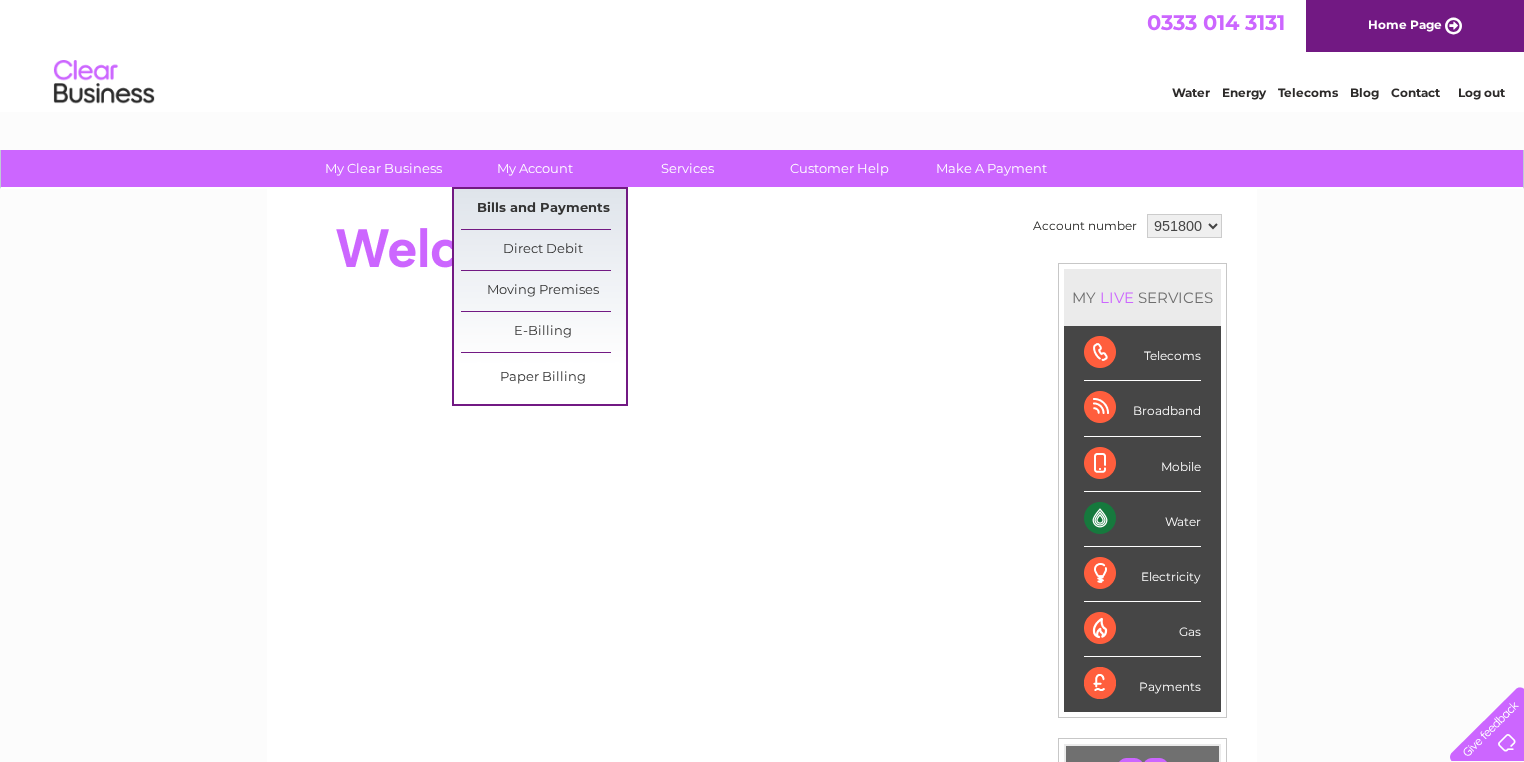 click on "Bills and Payments" at bounding box center [543, 209] 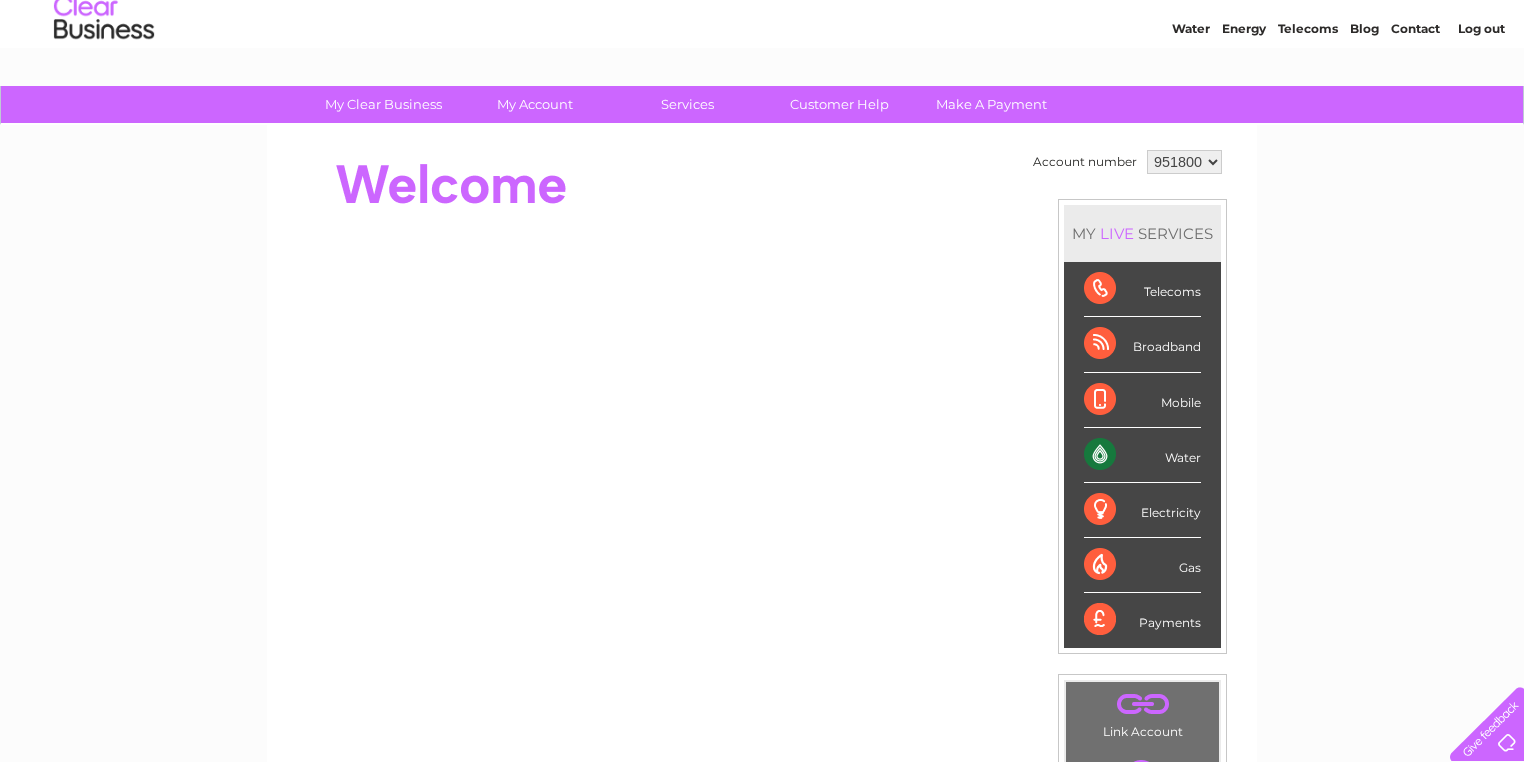 scroll, scrollTop: 160, scrollLeft: 0, axis: vertical 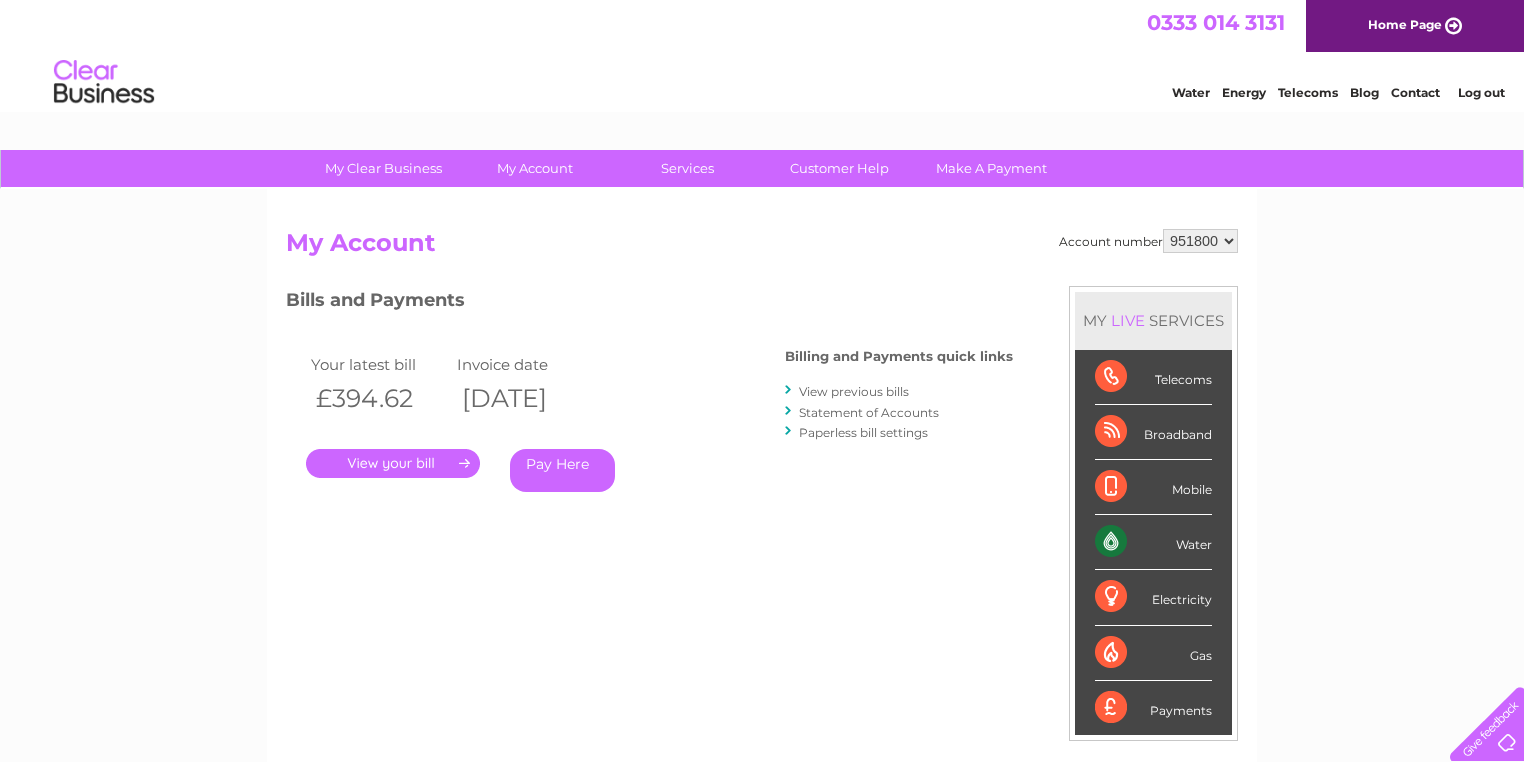 click on "Water" at bounding box center (1153, 542) 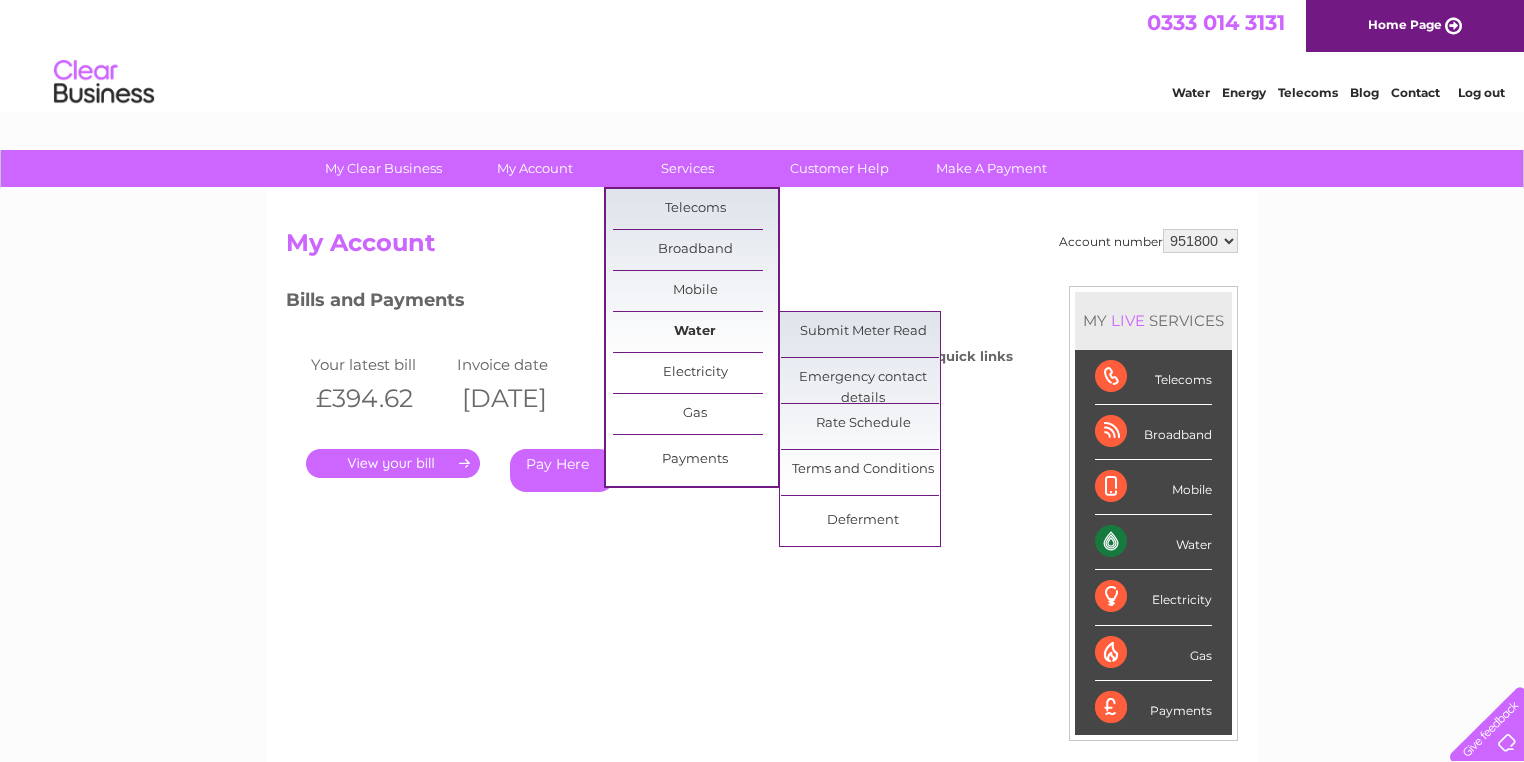 click on "Water" at bounding box center [695, 332] 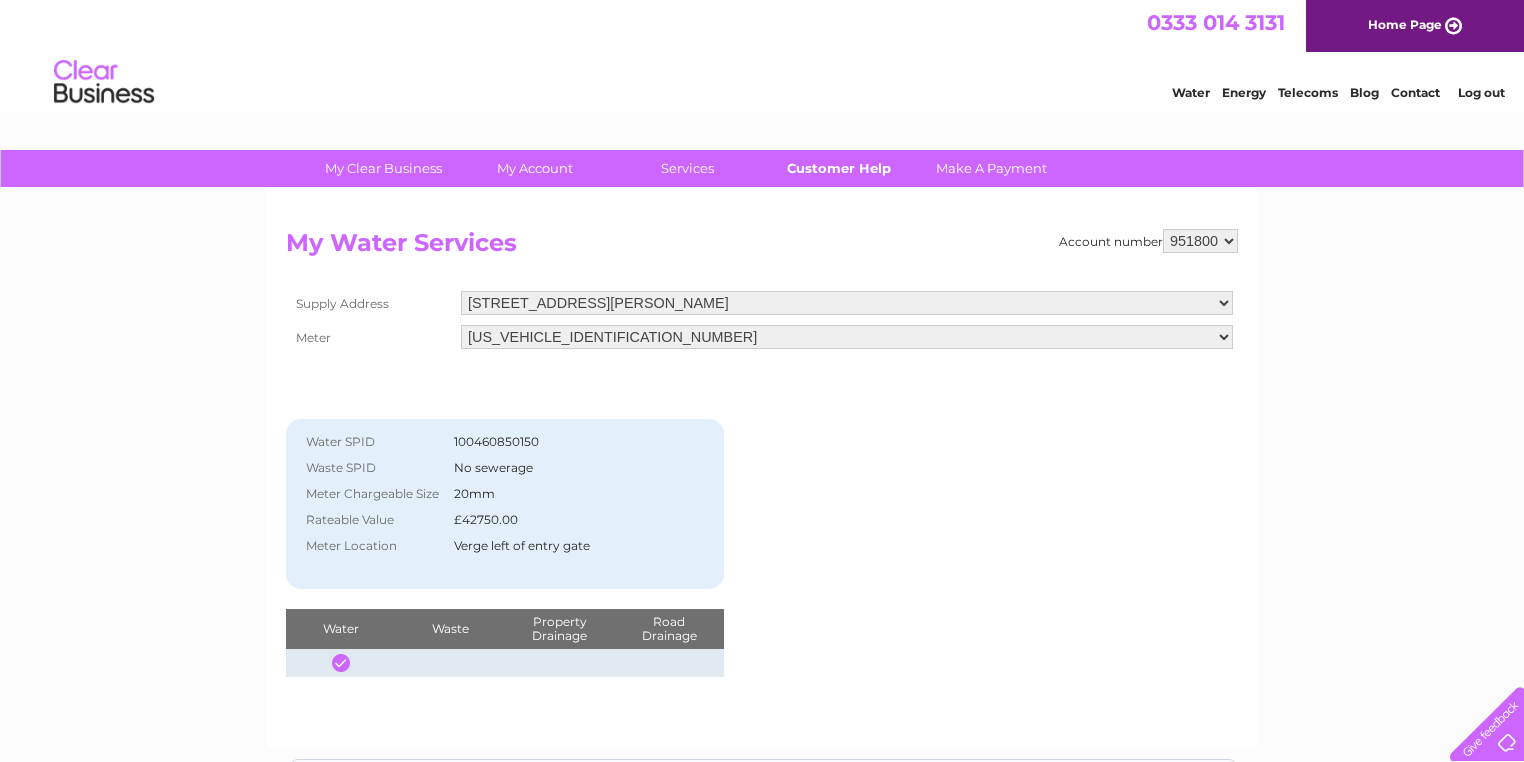 scroll, scrollTop: 0, scrollLeft: 0, axis: both 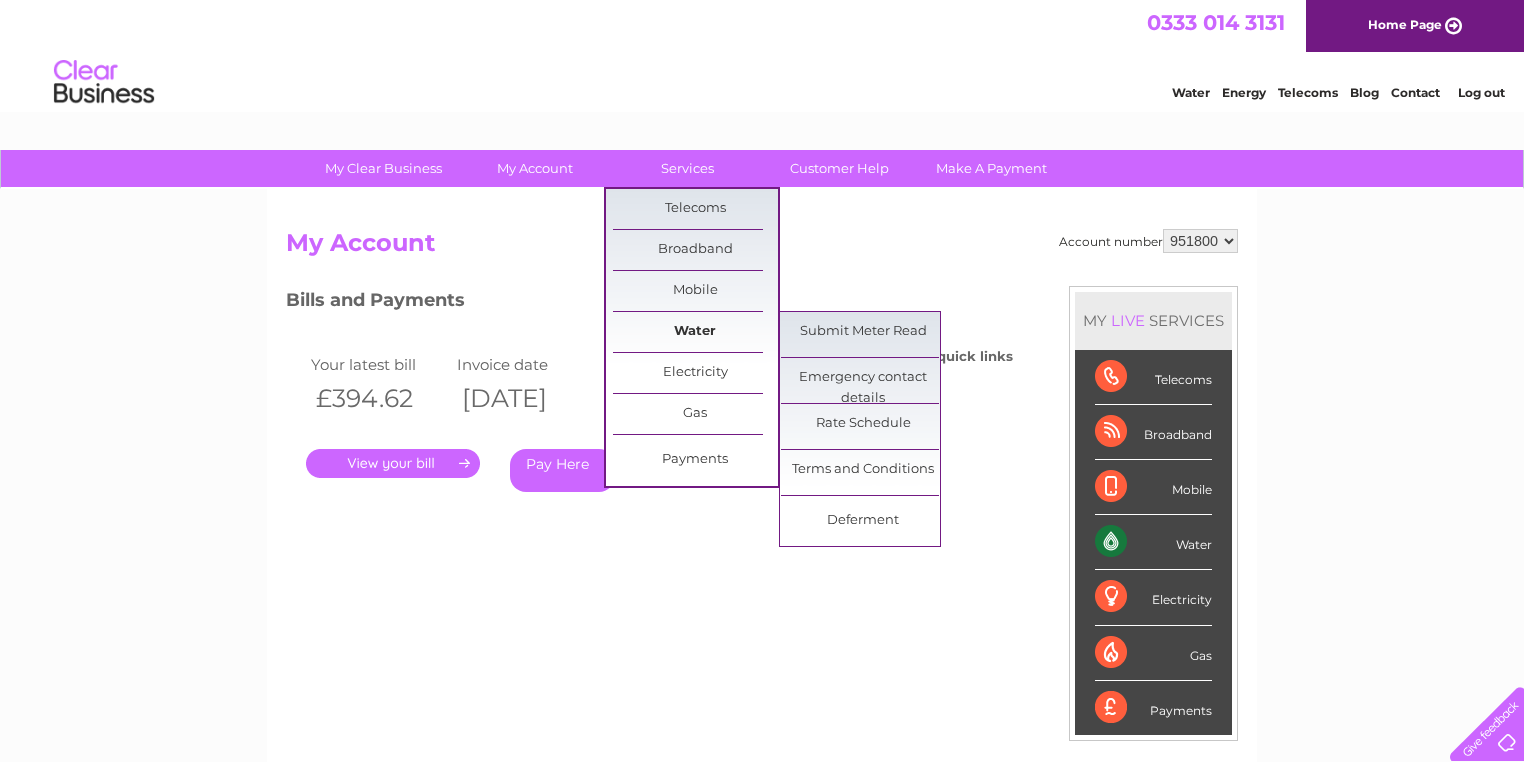 click on "Water" at bounding box center (695, 332) 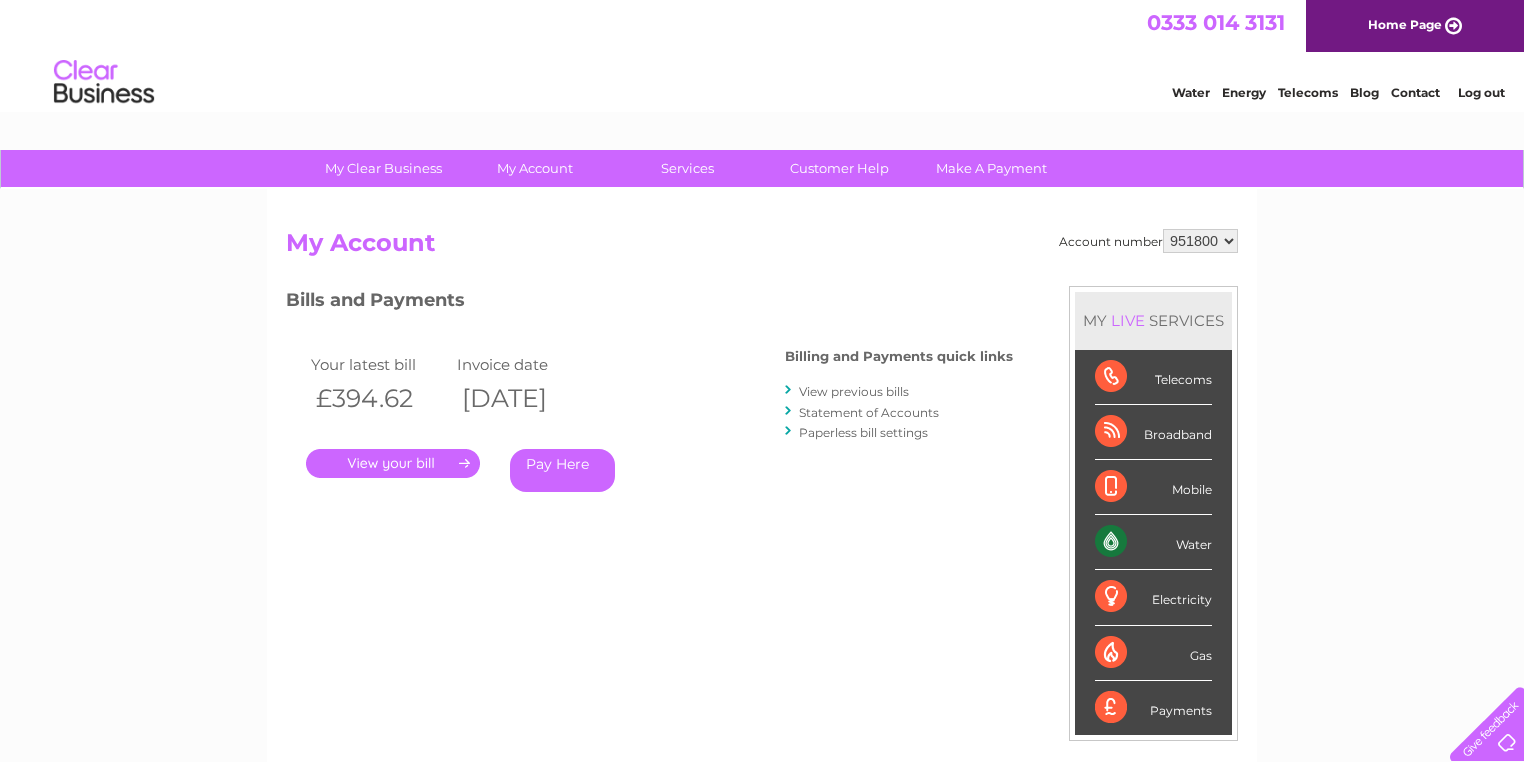scroll, scrollTop: 0, scrollLeft: 0, axis: both 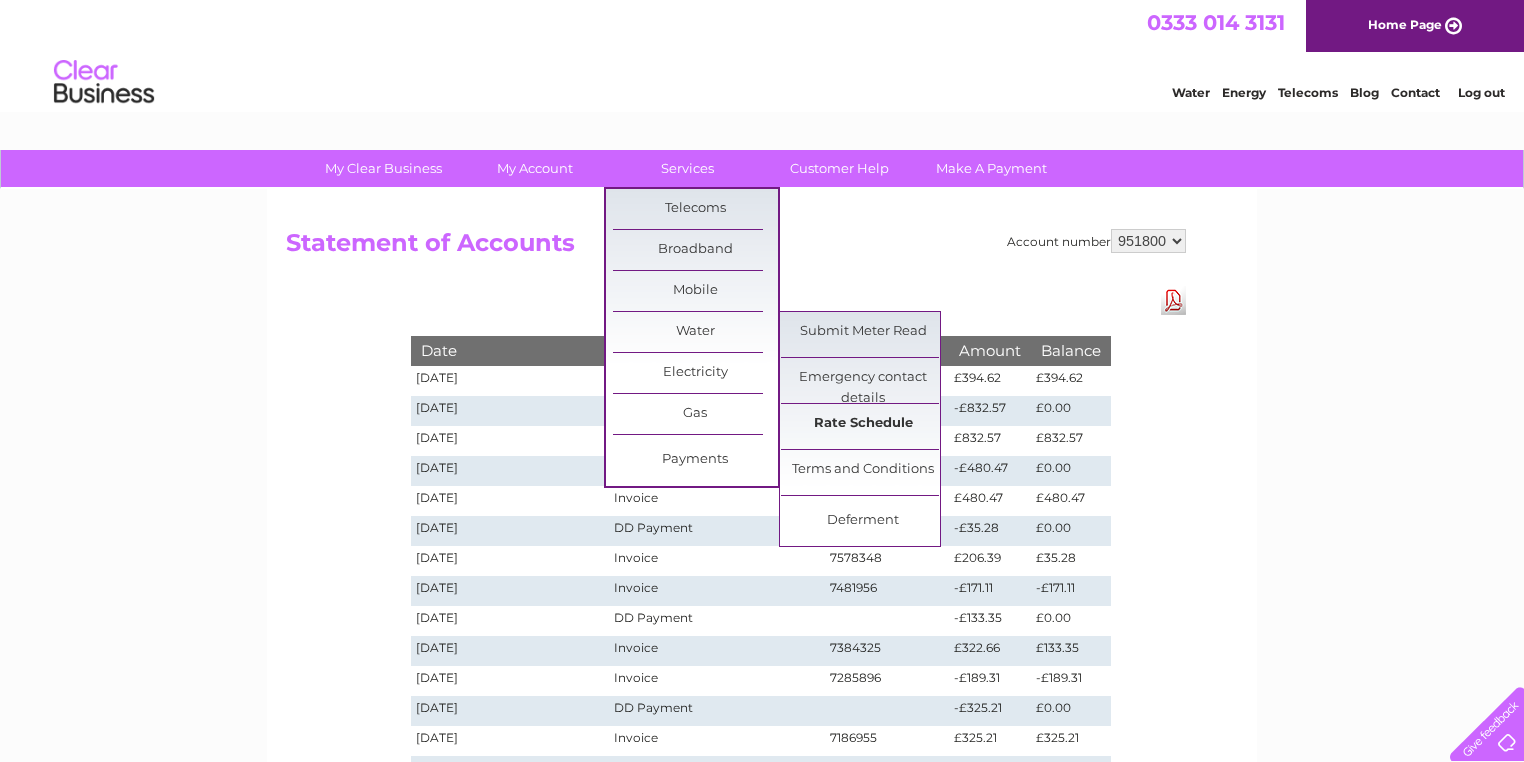 click on "Rate Schedule" at bounding box center (863, 424) 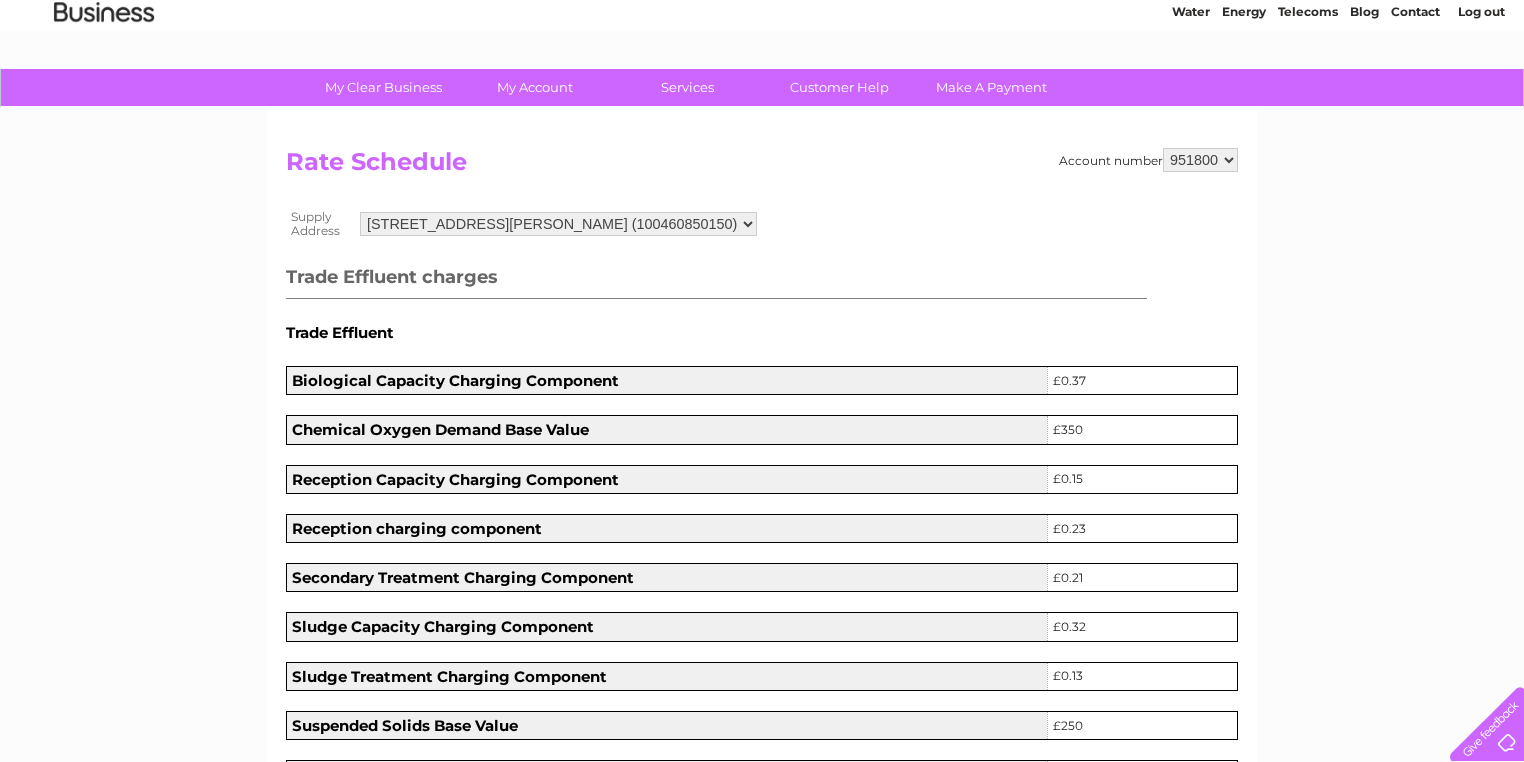 scroll, scrollTop: 0, scrollLeft: 0, axis: both 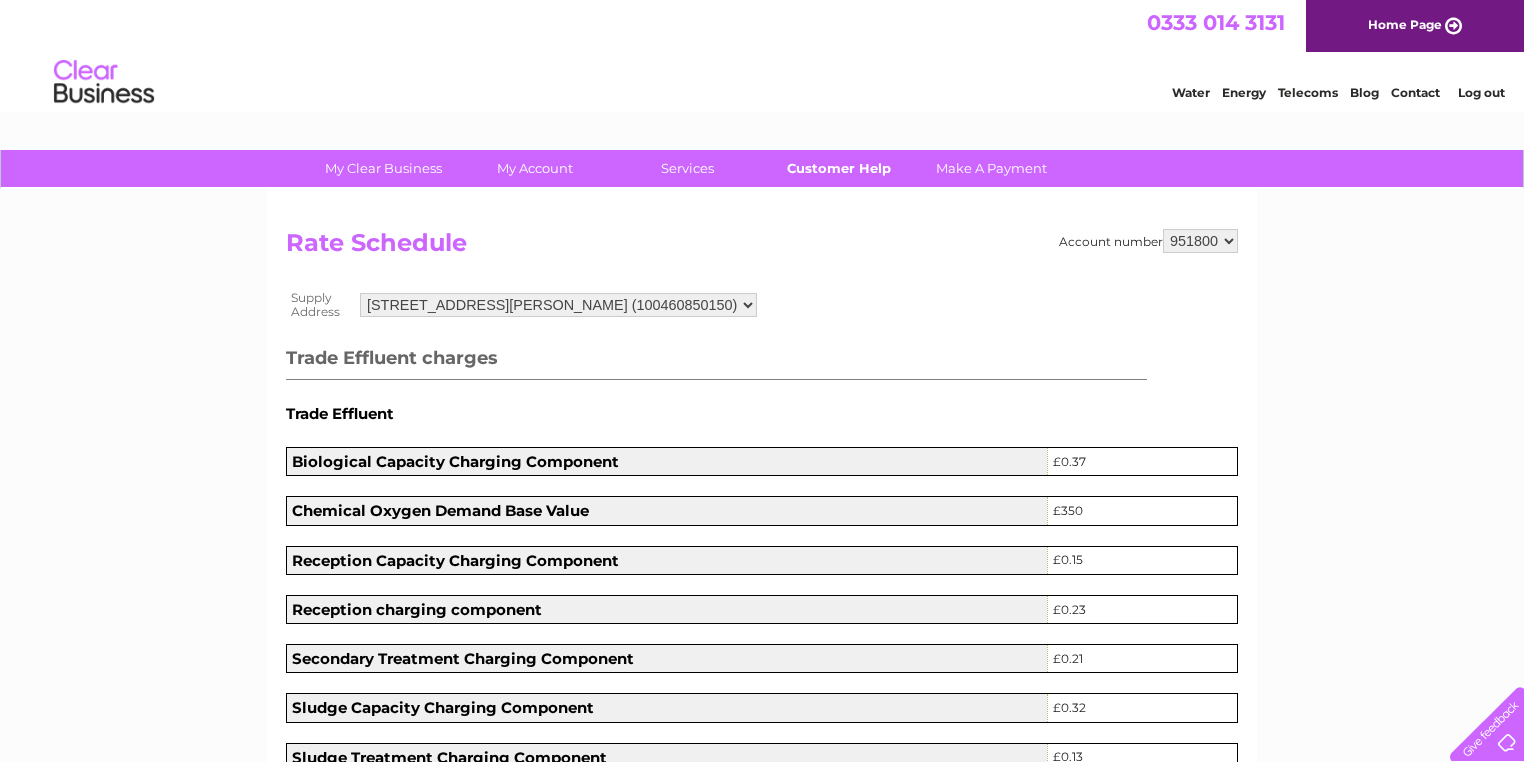 click on "Customer Help" at bounding box center (839, 168) 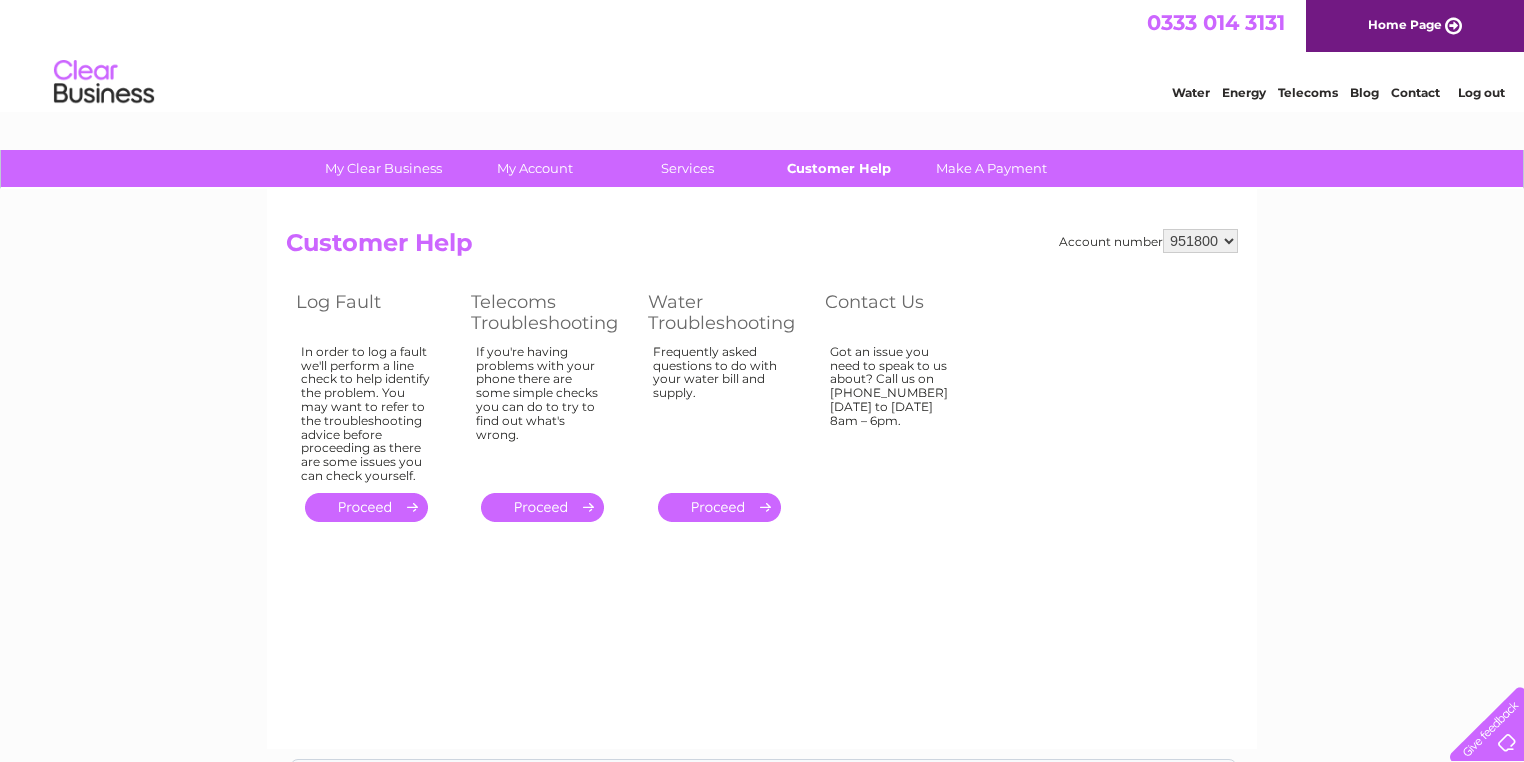 scroll, scrollTop: 0, scrollLeft: 0, axis: both 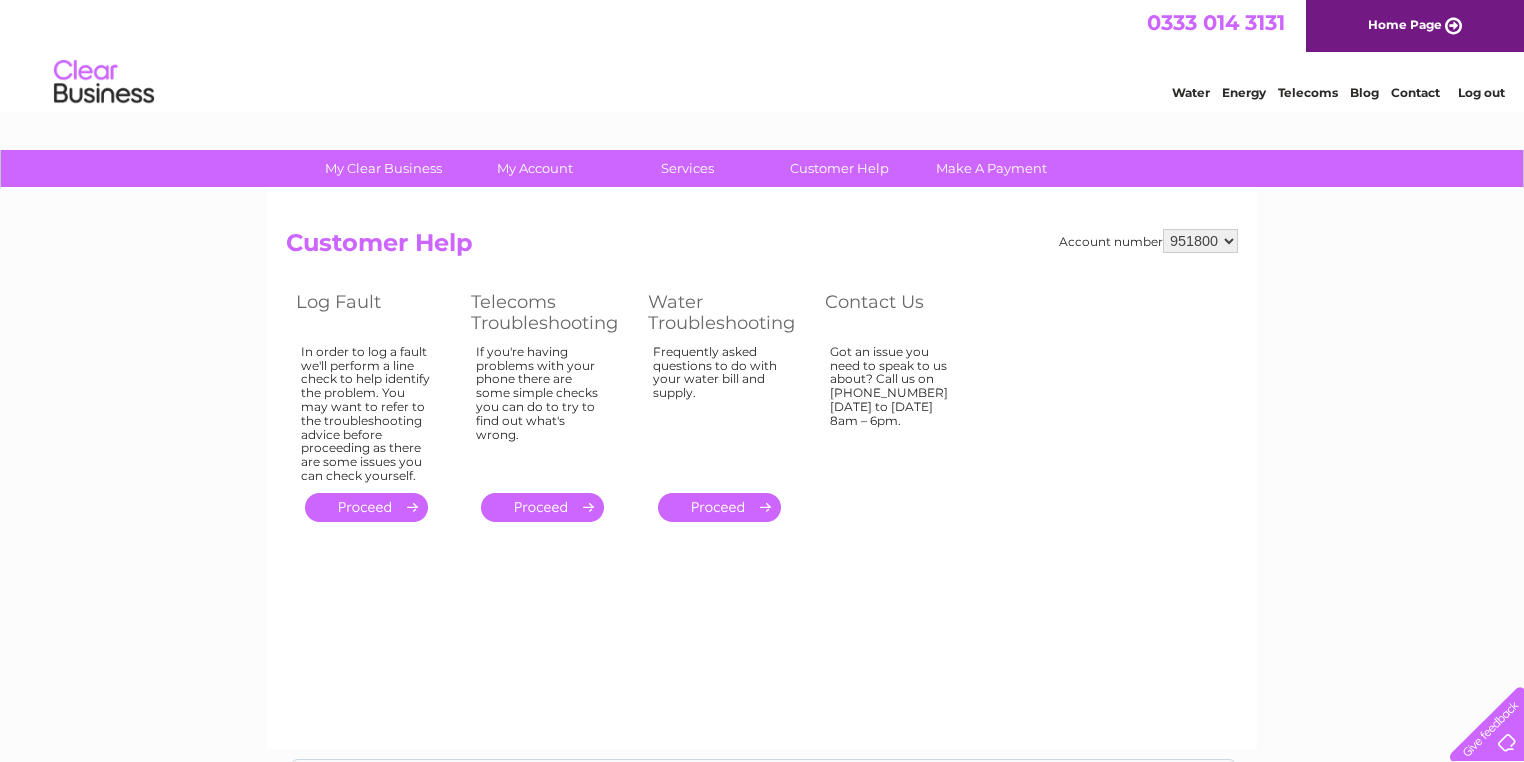 click on "." at bounding box center [719, 507] 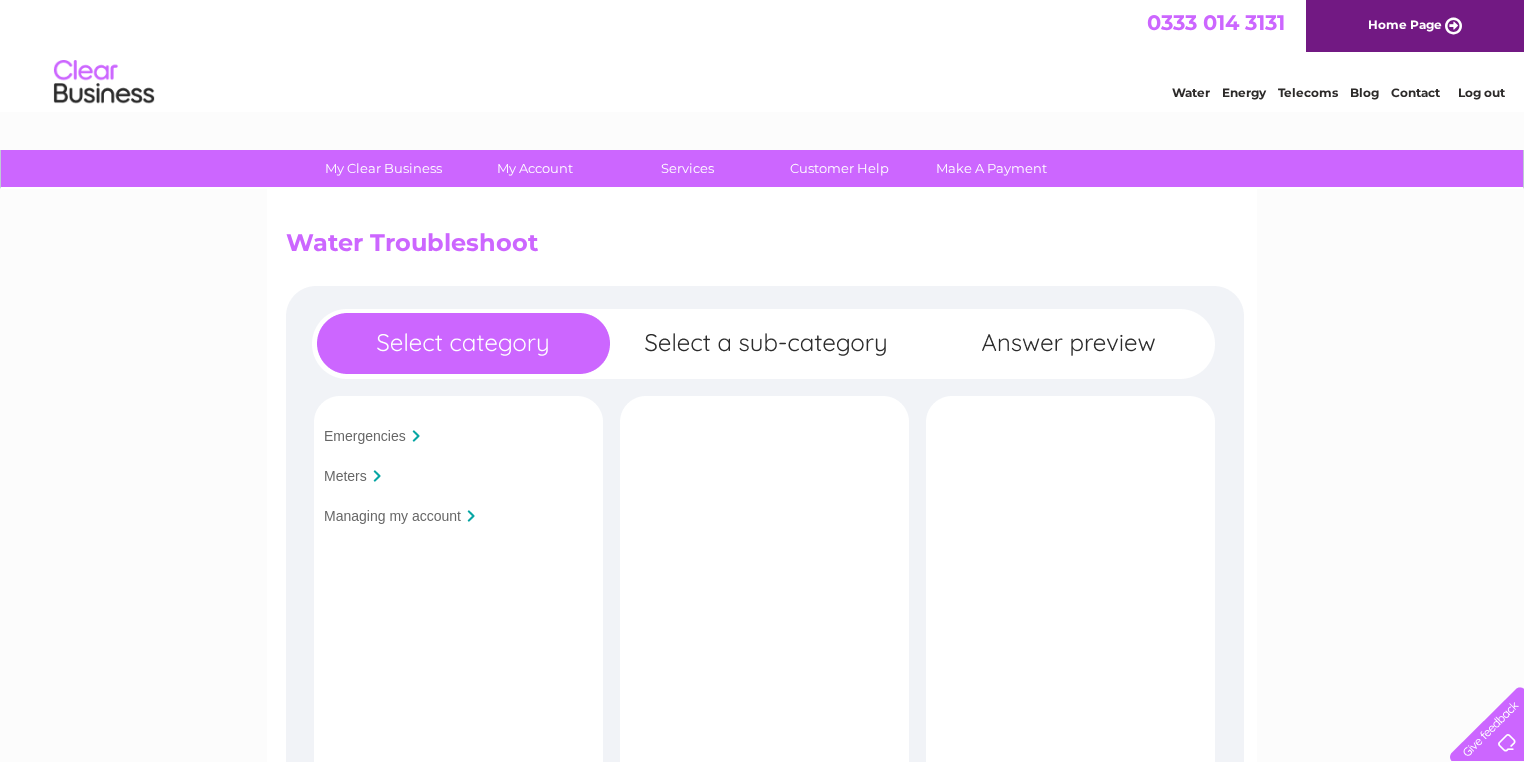 scroll, scrollTop: 0, scrollLeft: 0, axis: both 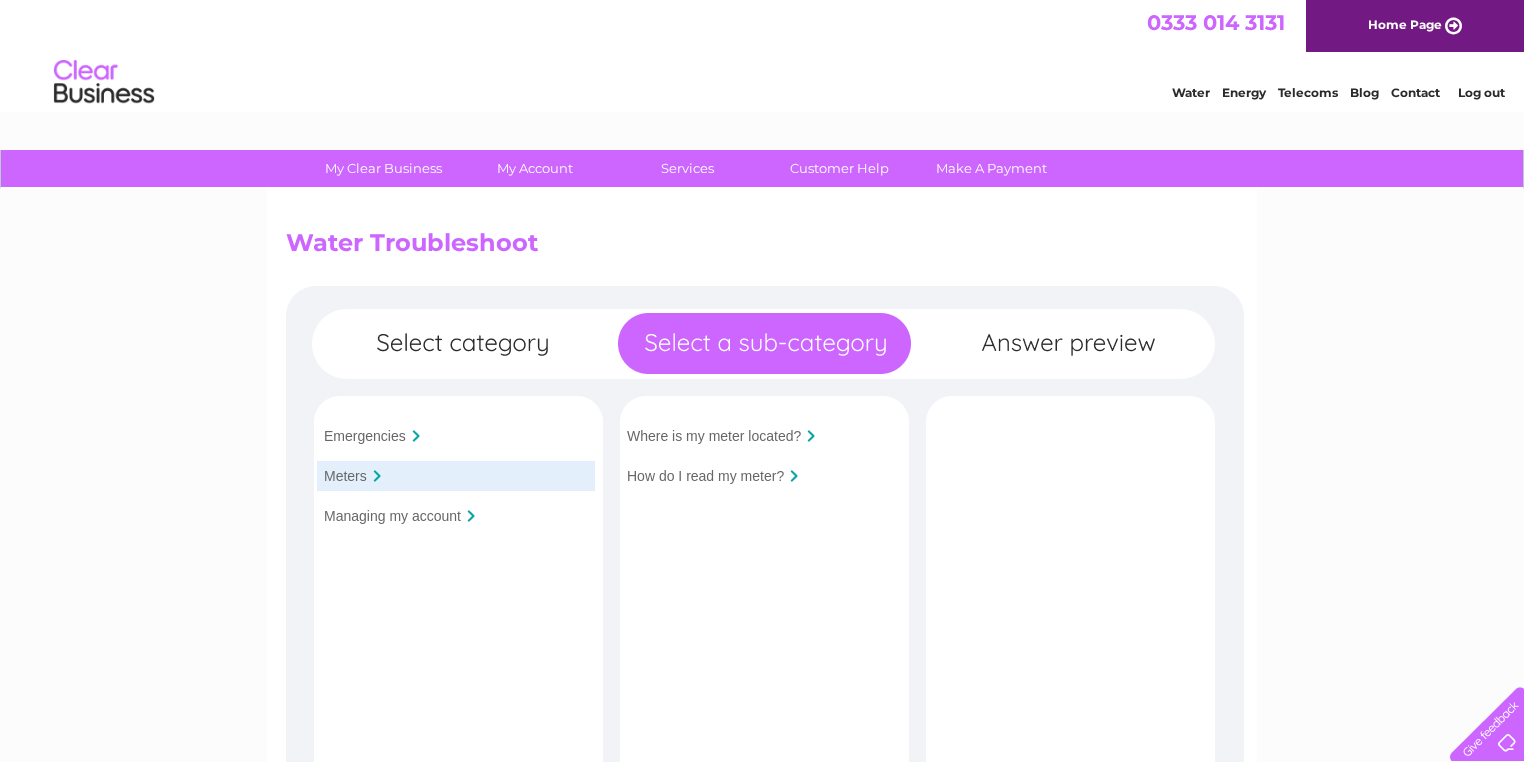 click on "Managing my account" at bounding box center [392, 516] 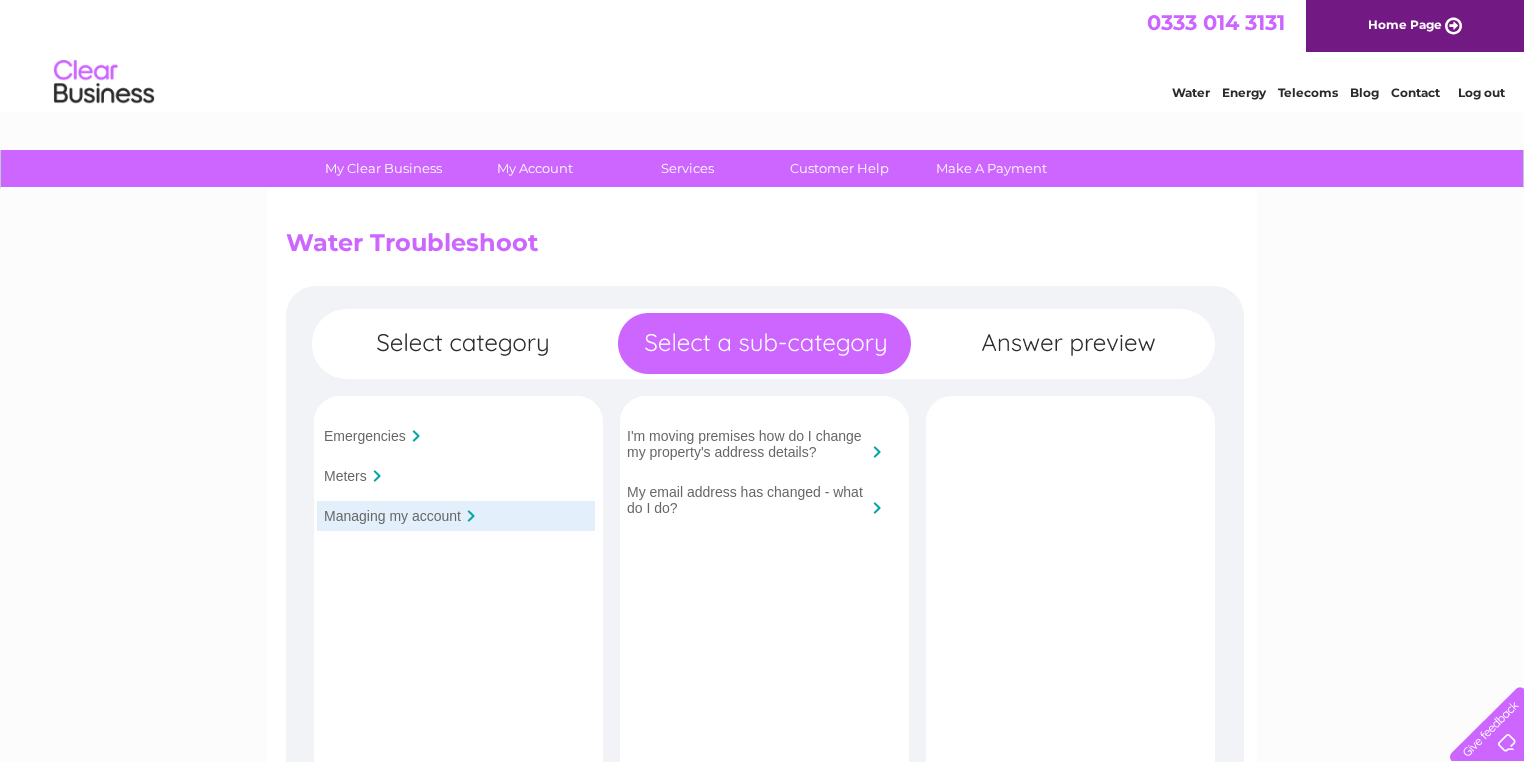 click on "Emergencies" at bounding box center (365, 436) 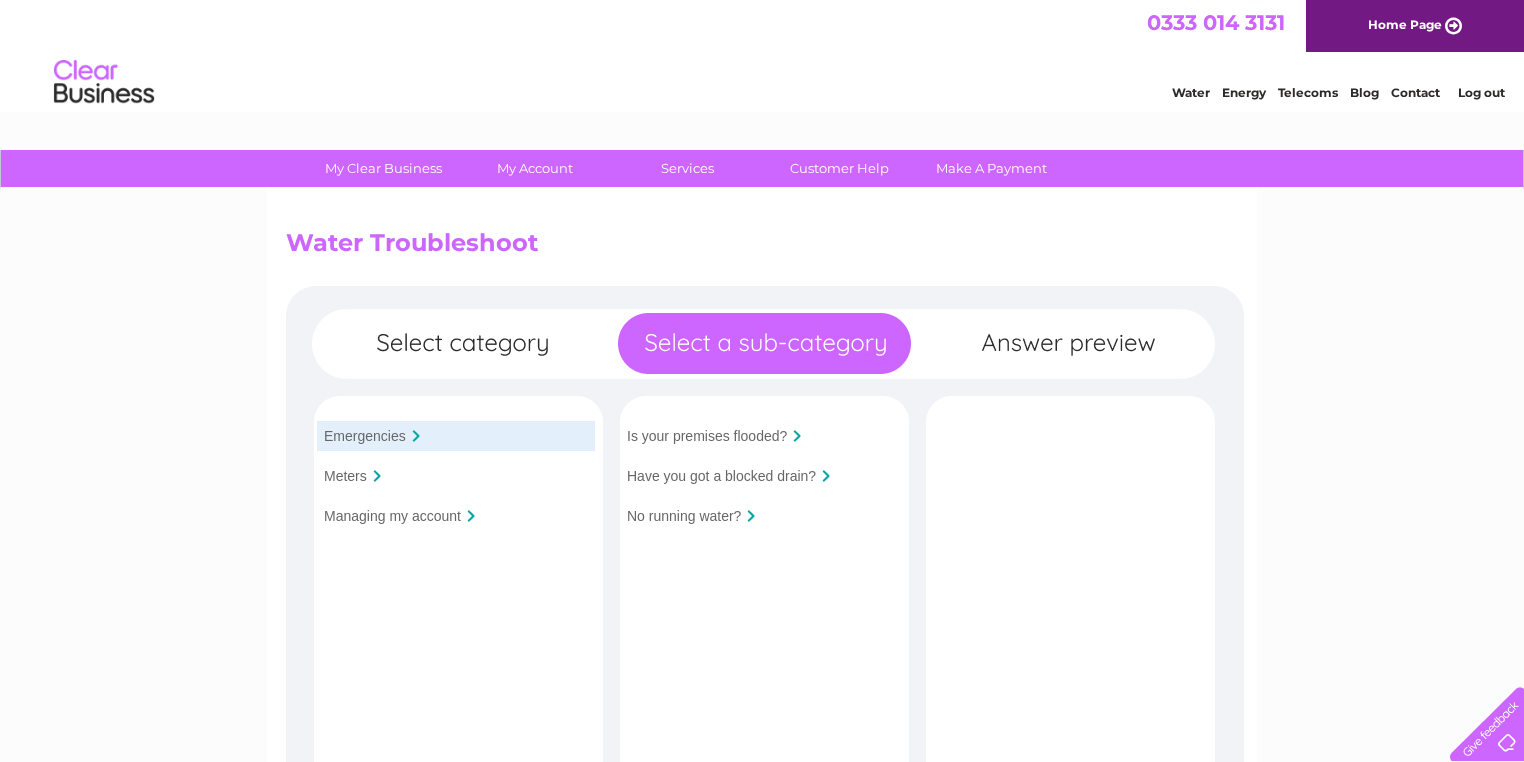 click on "Meters" at bounding box center [345, 476] 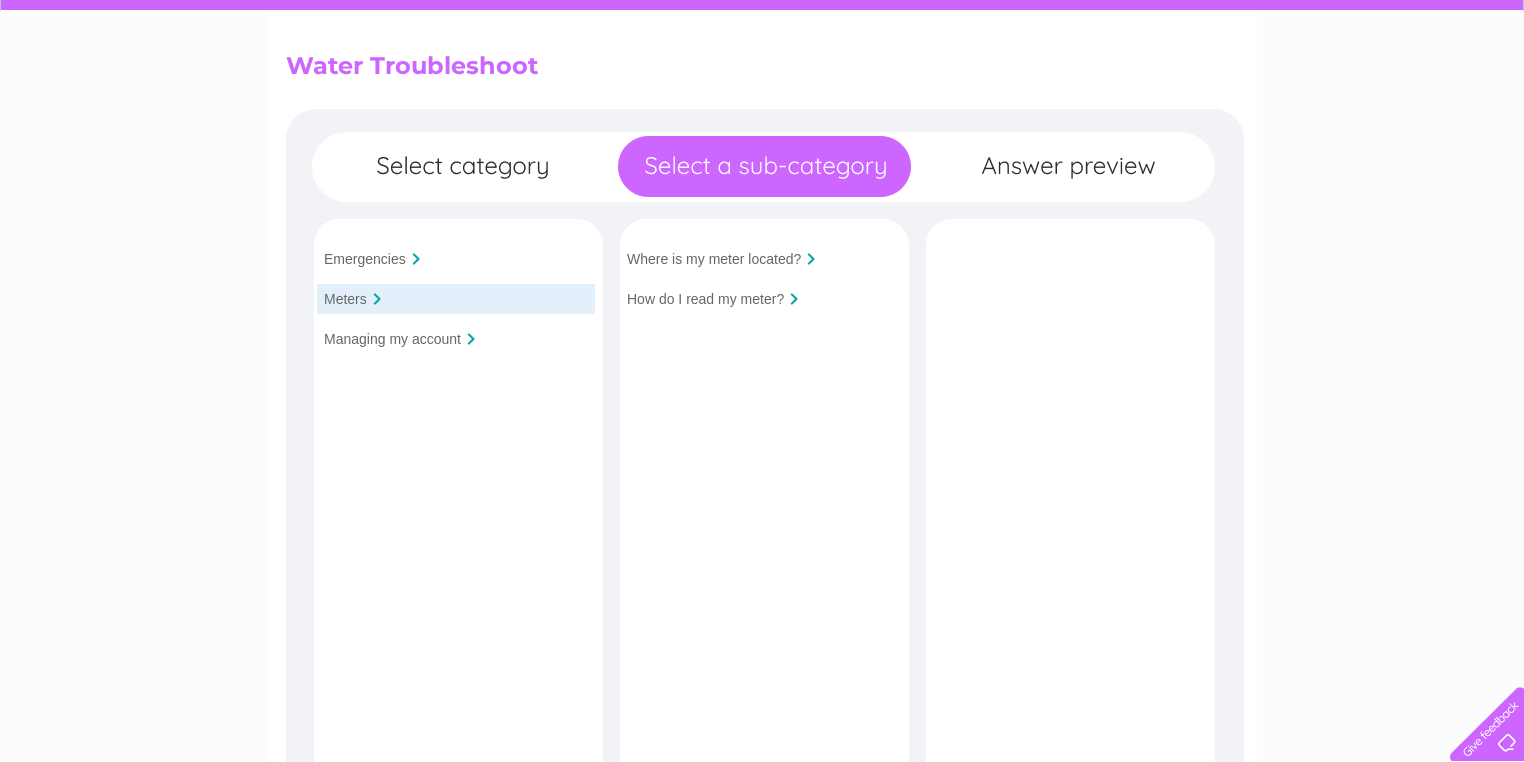 scroll, scrollTop: 0, scrollLeft: 0, axis: both 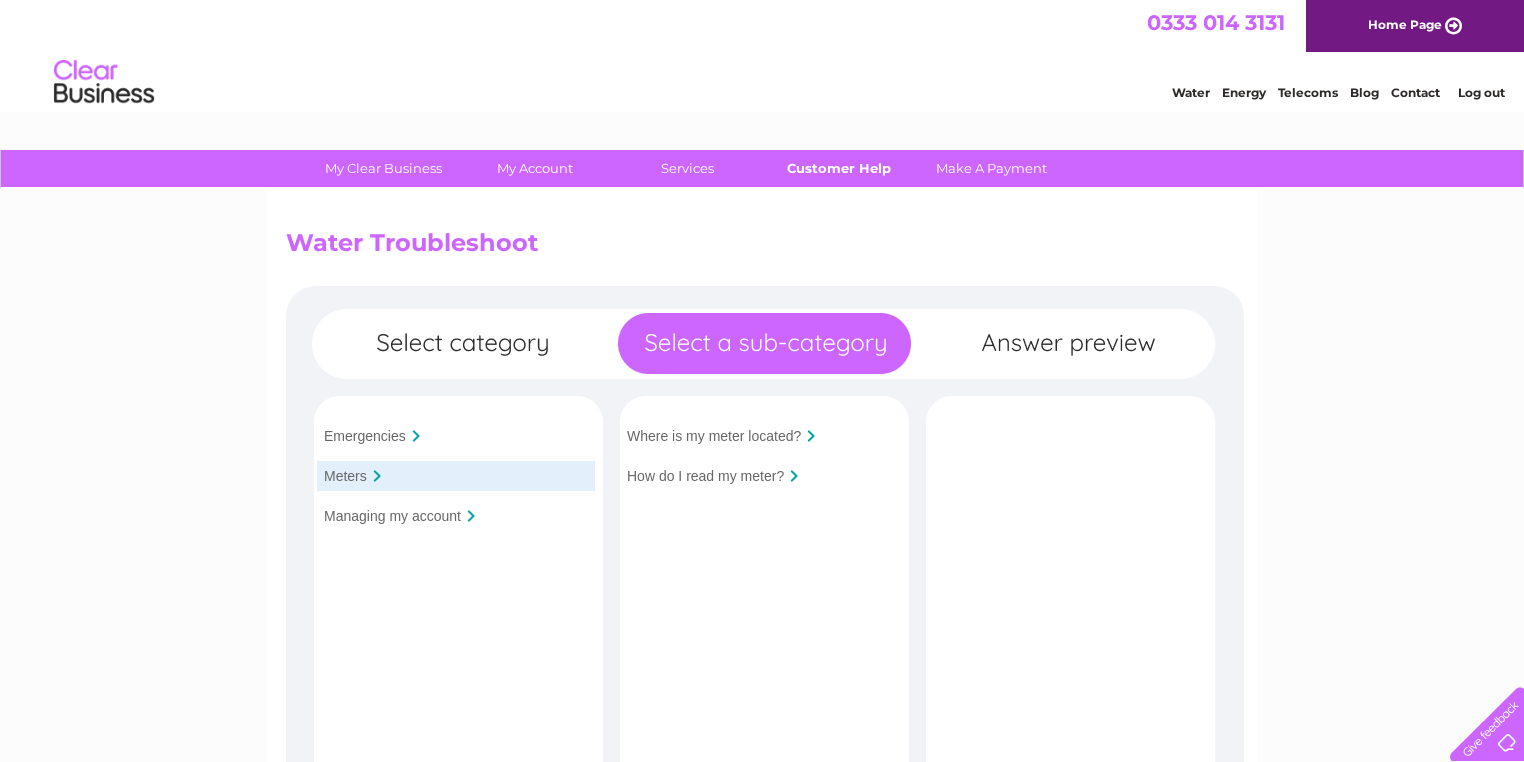 click on "Customer Help" at bounding box center (839, 168) 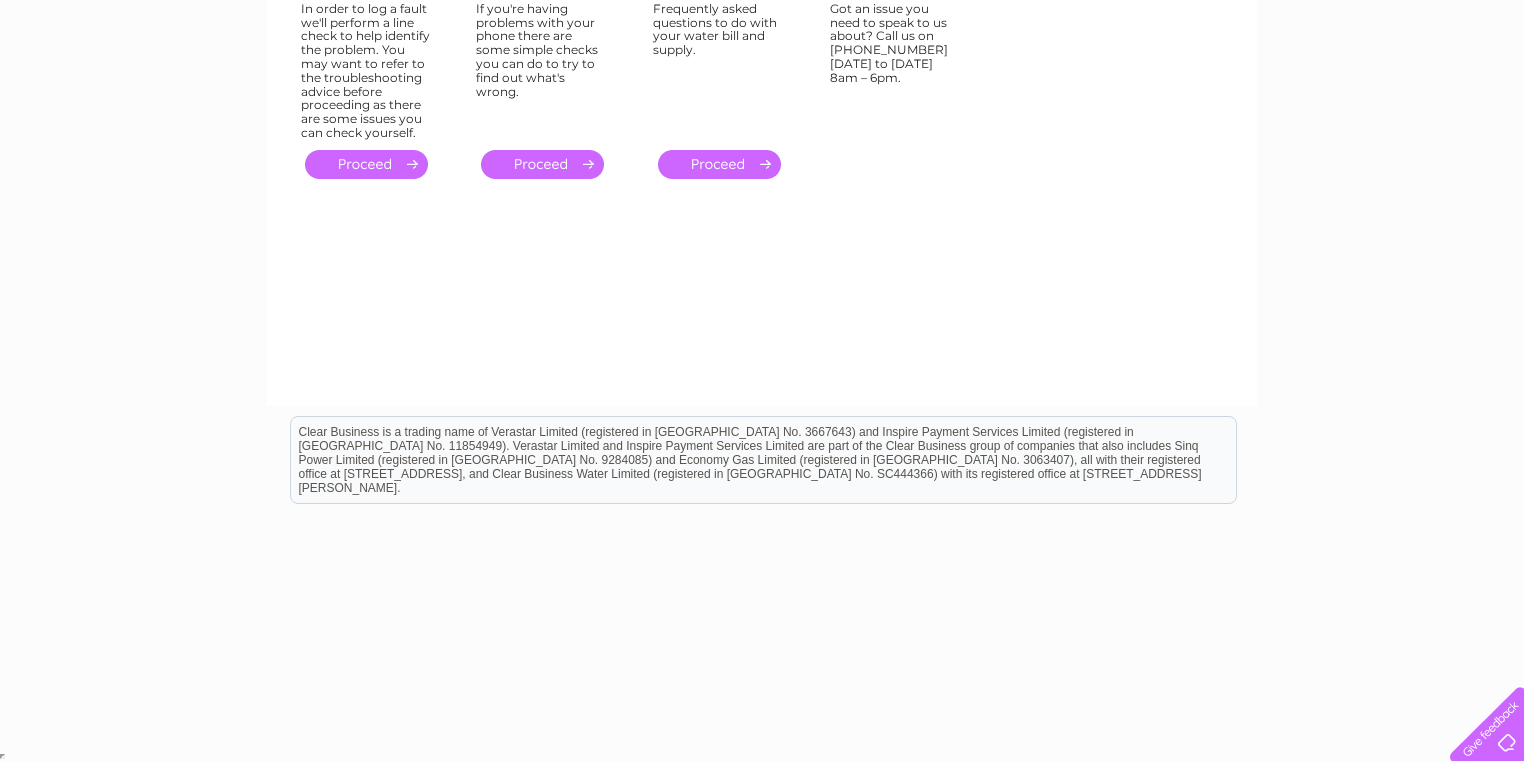 scroll, scrollTop: 0, scrollLeft: 0, axis: both 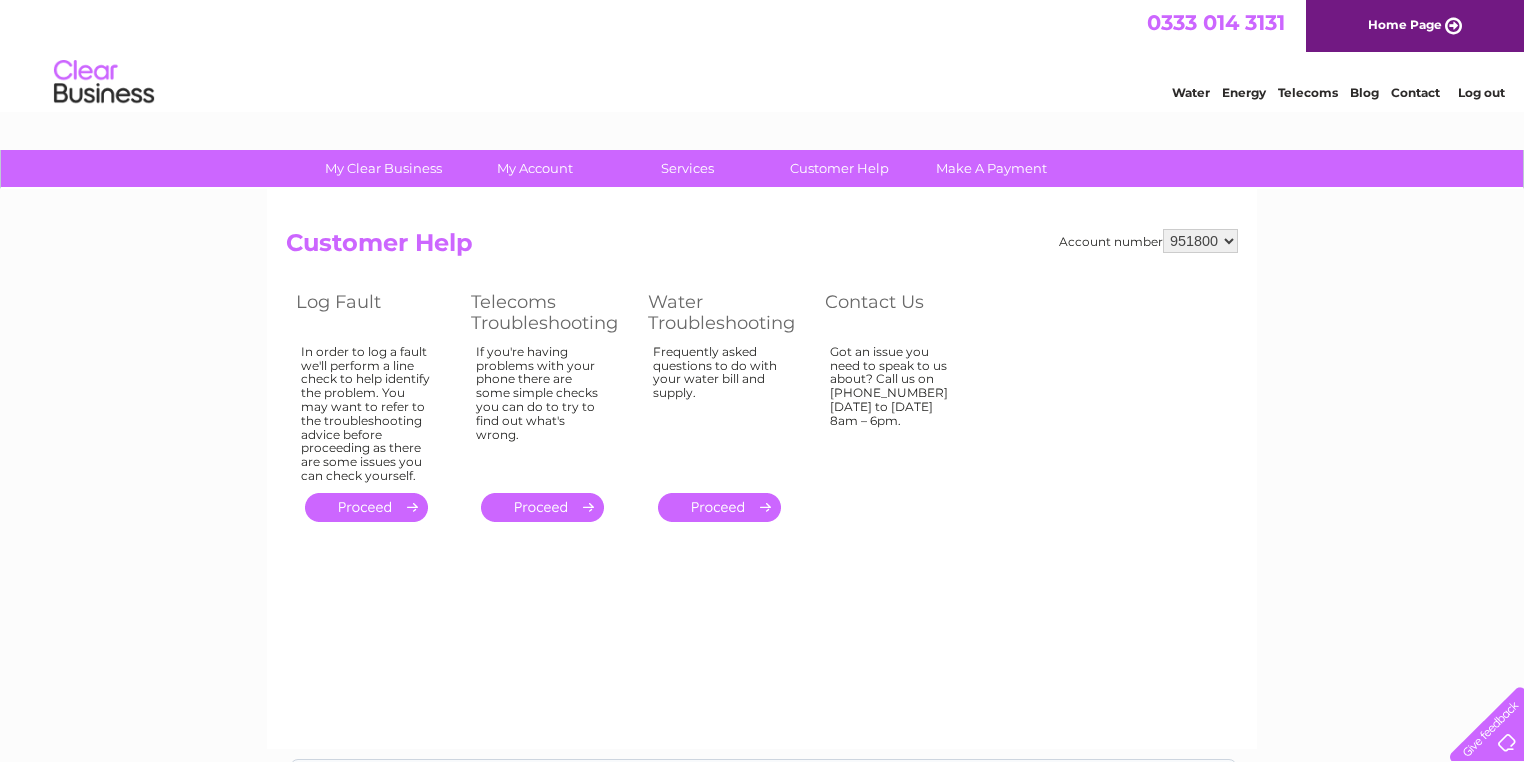 click on "Water" at bounding box center (1191, 92) 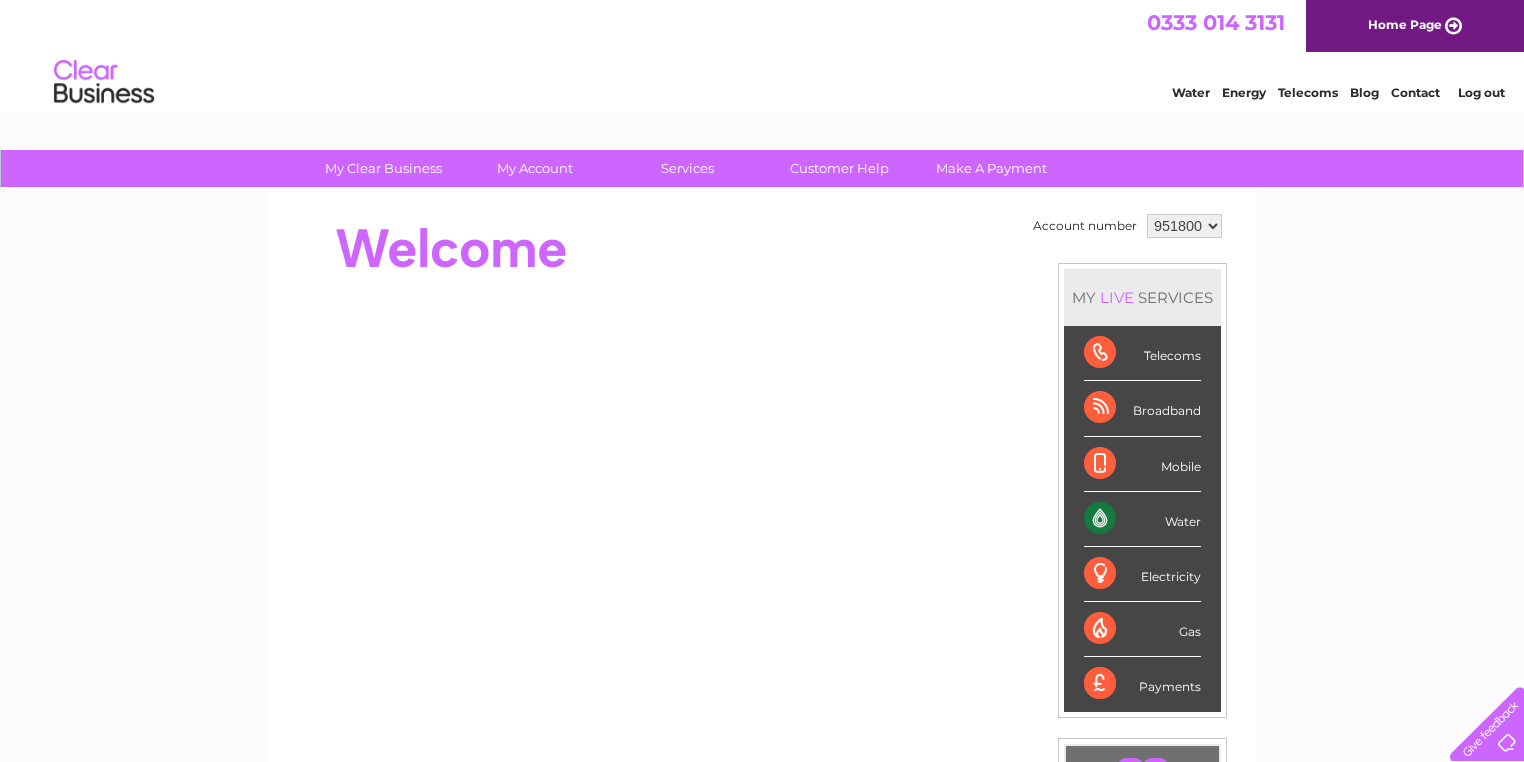 scroll, scrollTop: 0, scrollLeft: 0, axis: both 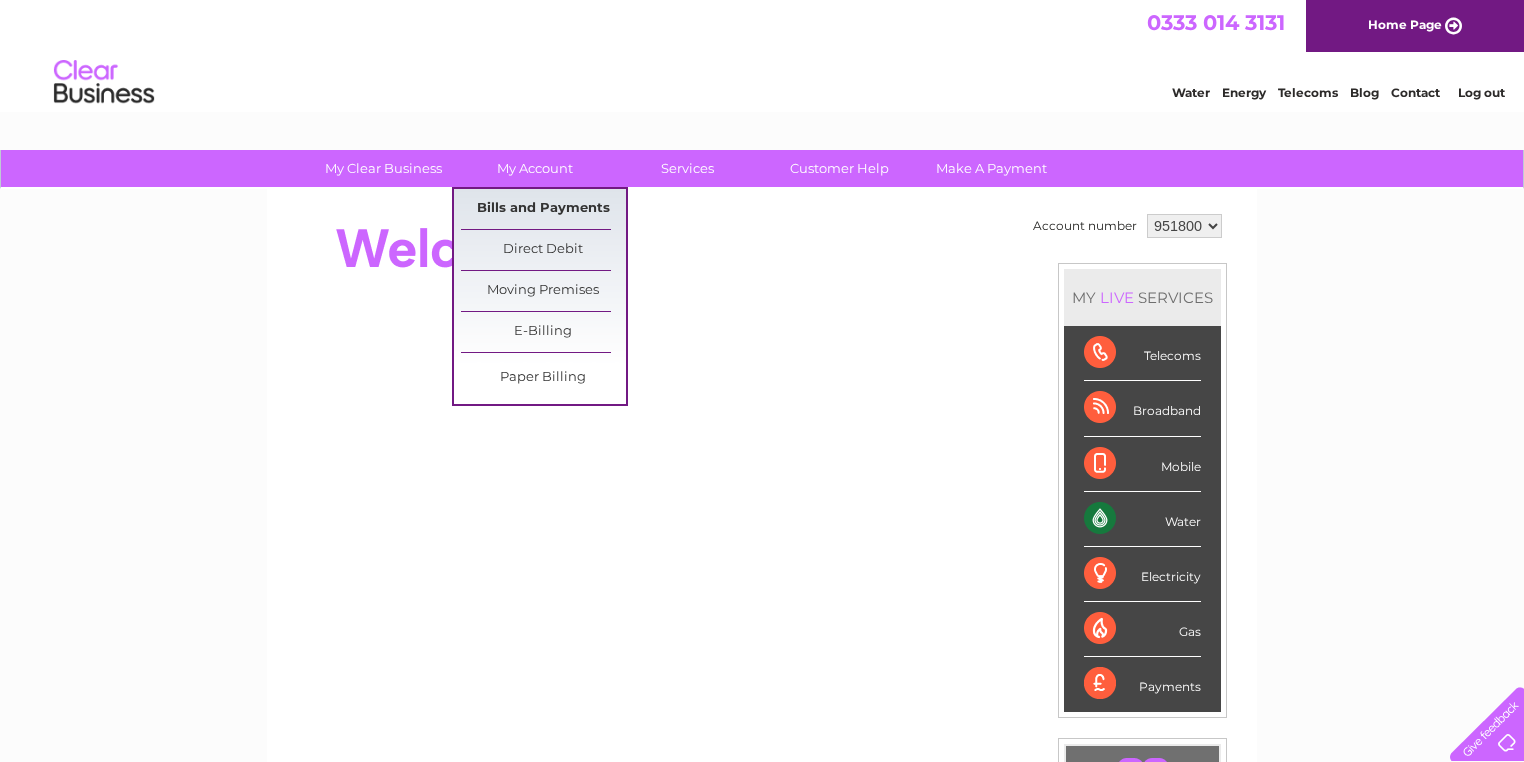 click on "Bills and Payments" at bounding box center [543, 209] 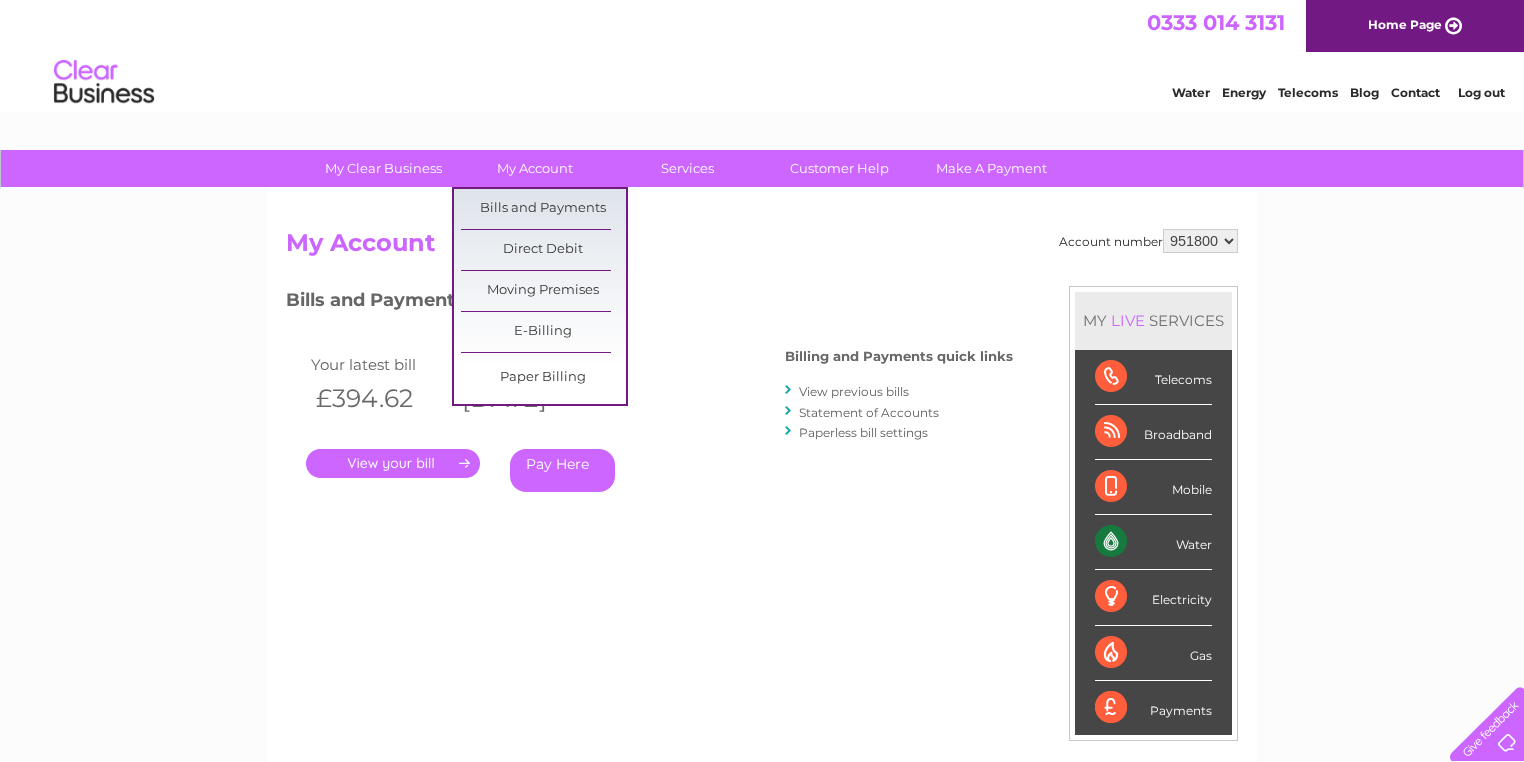 scroll, scrollTop: 0, scrollLeft: 0, axis: both 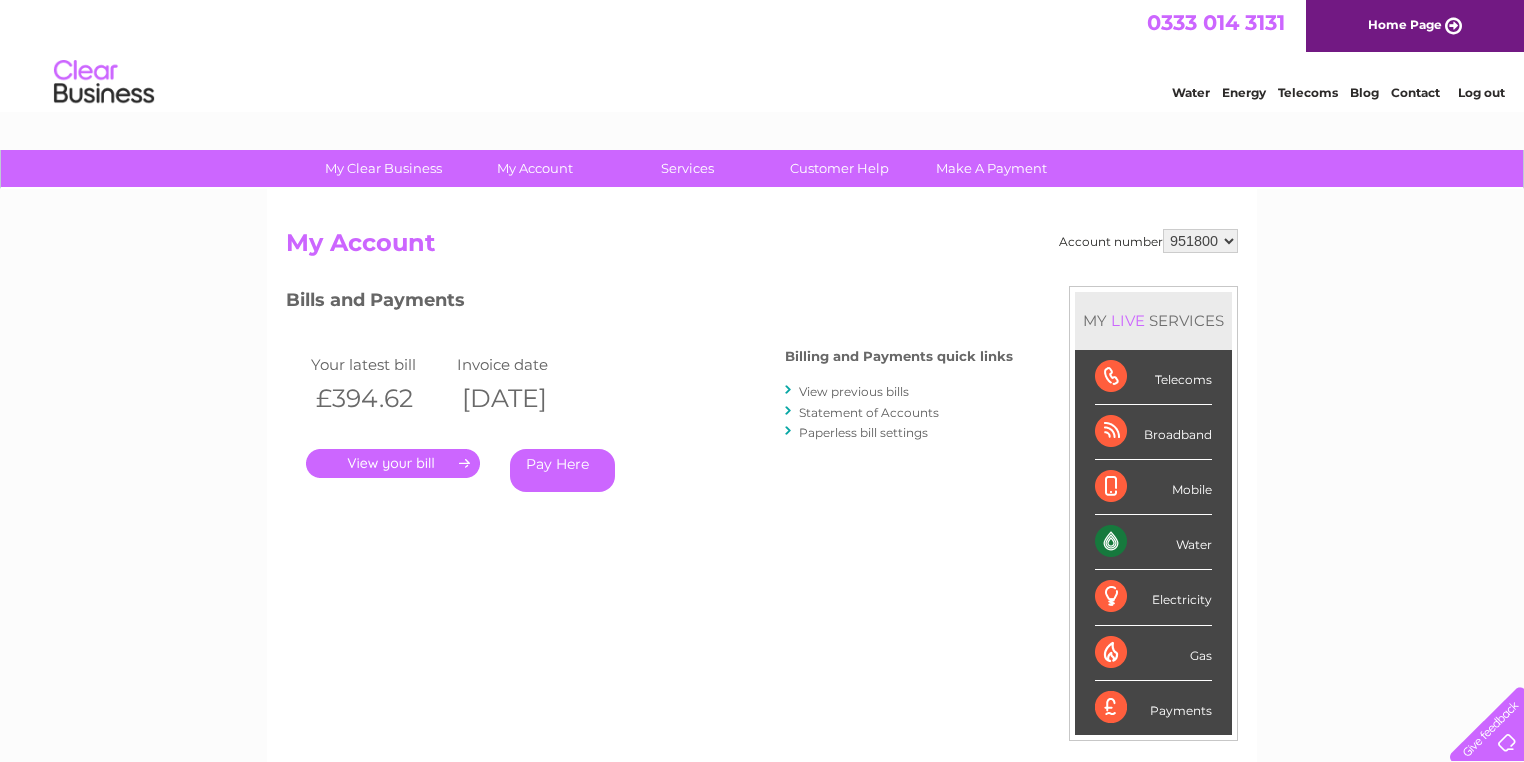 click on "." at bounding box center [393, 463] 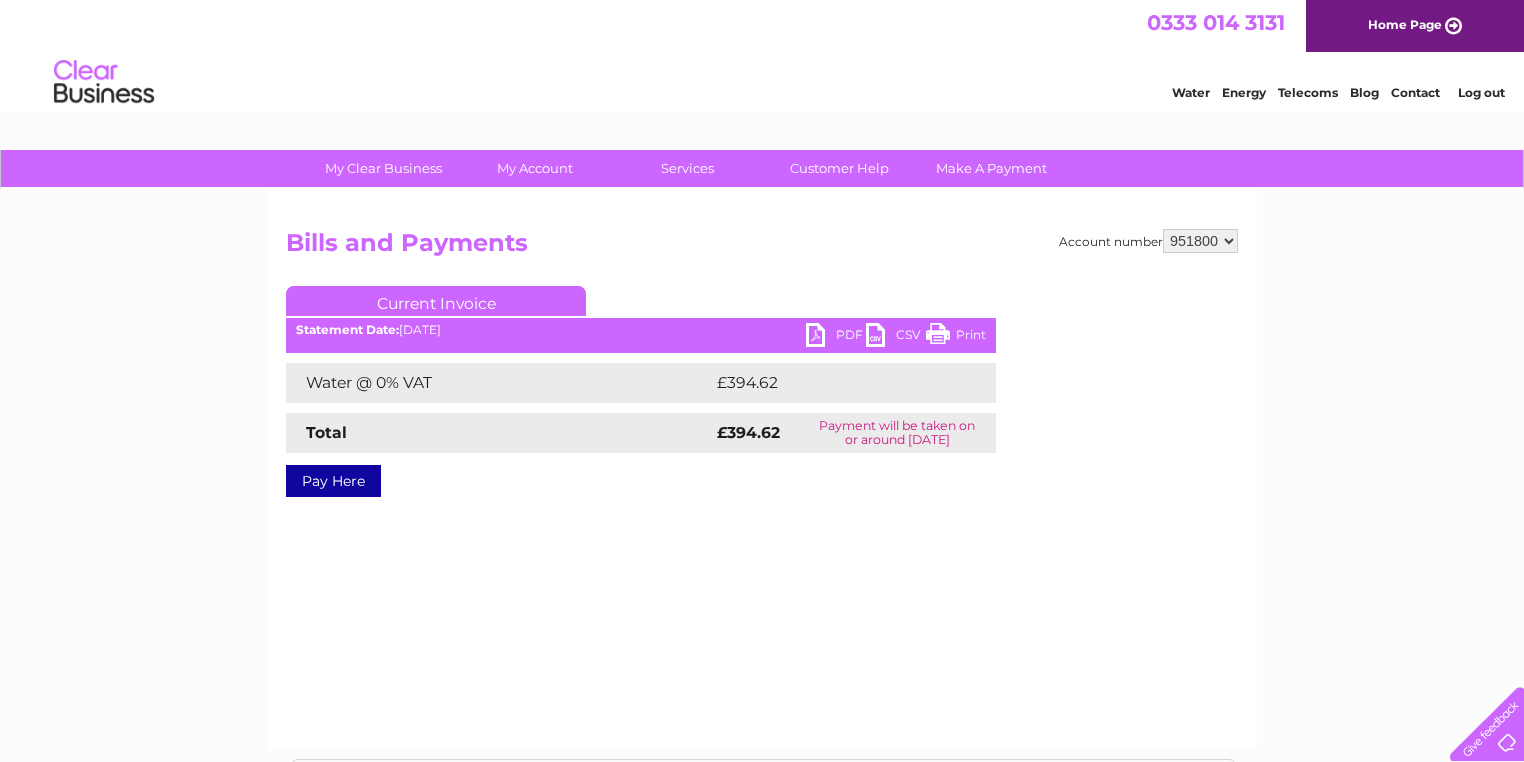 scroll, scrollTop: 0, scrollLeft: 0, axis: both 